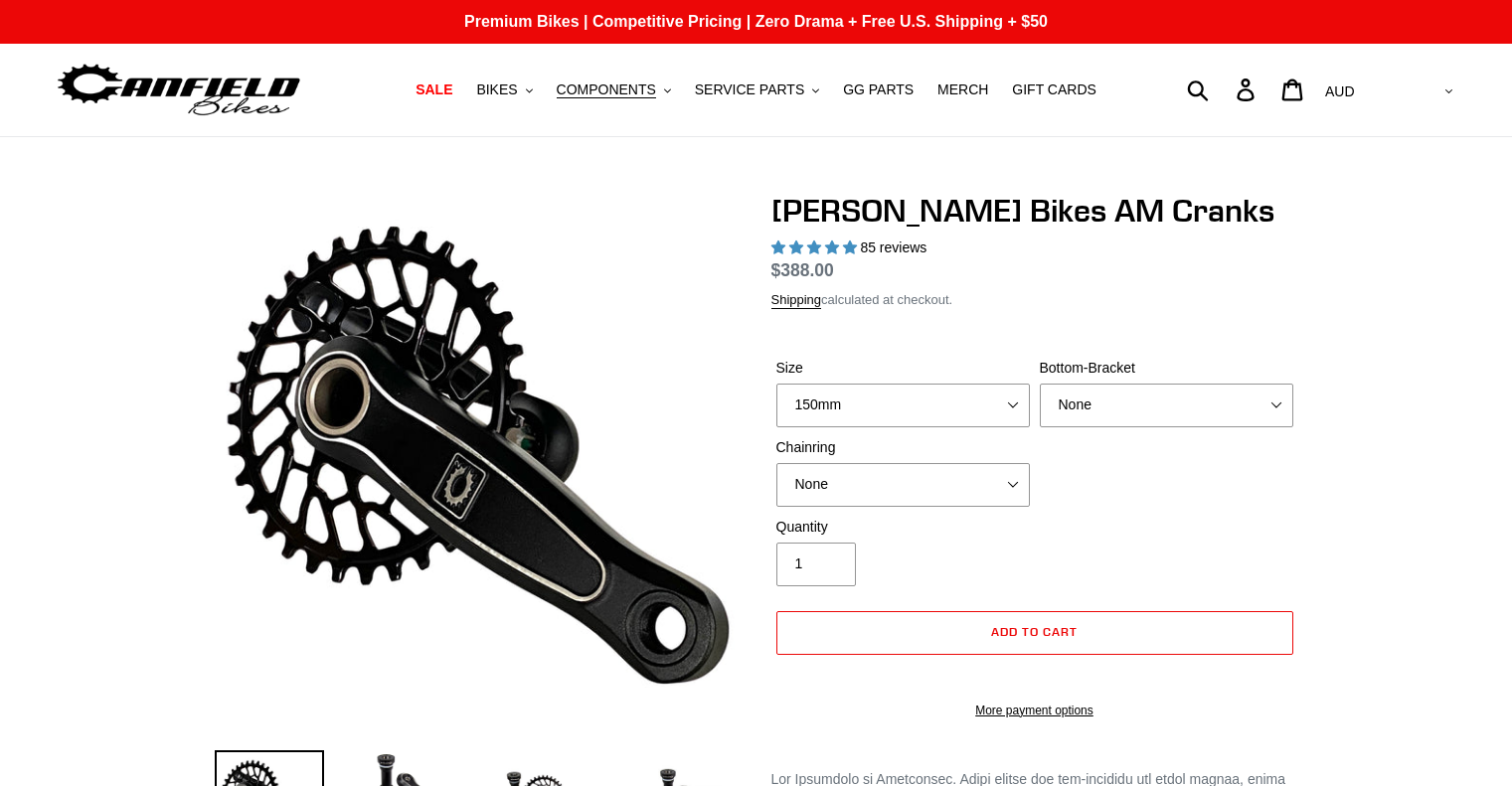 select on "highest-rating" 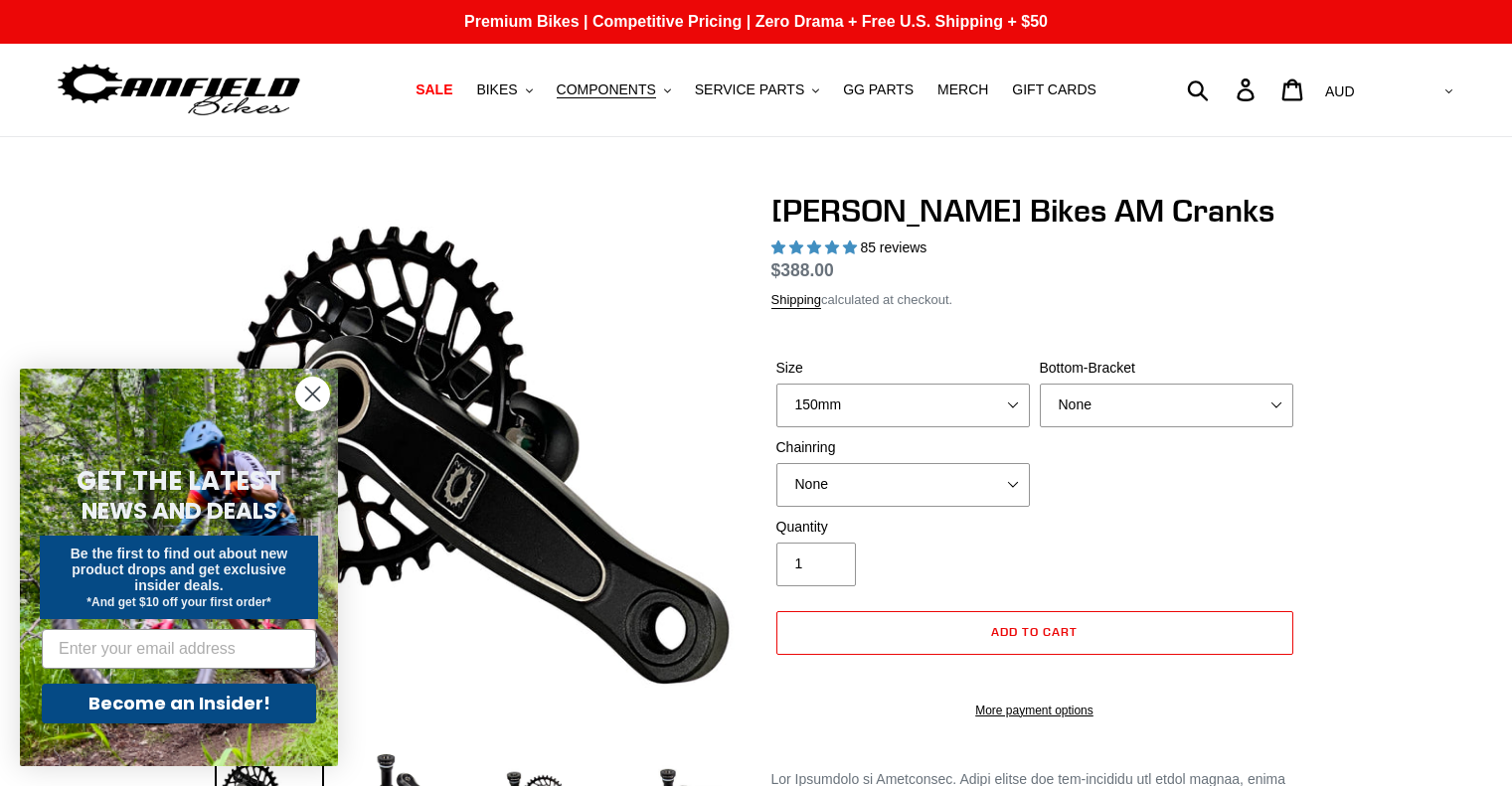 scroll, scrollTop: 0, scrollLeft: 0, axis: both 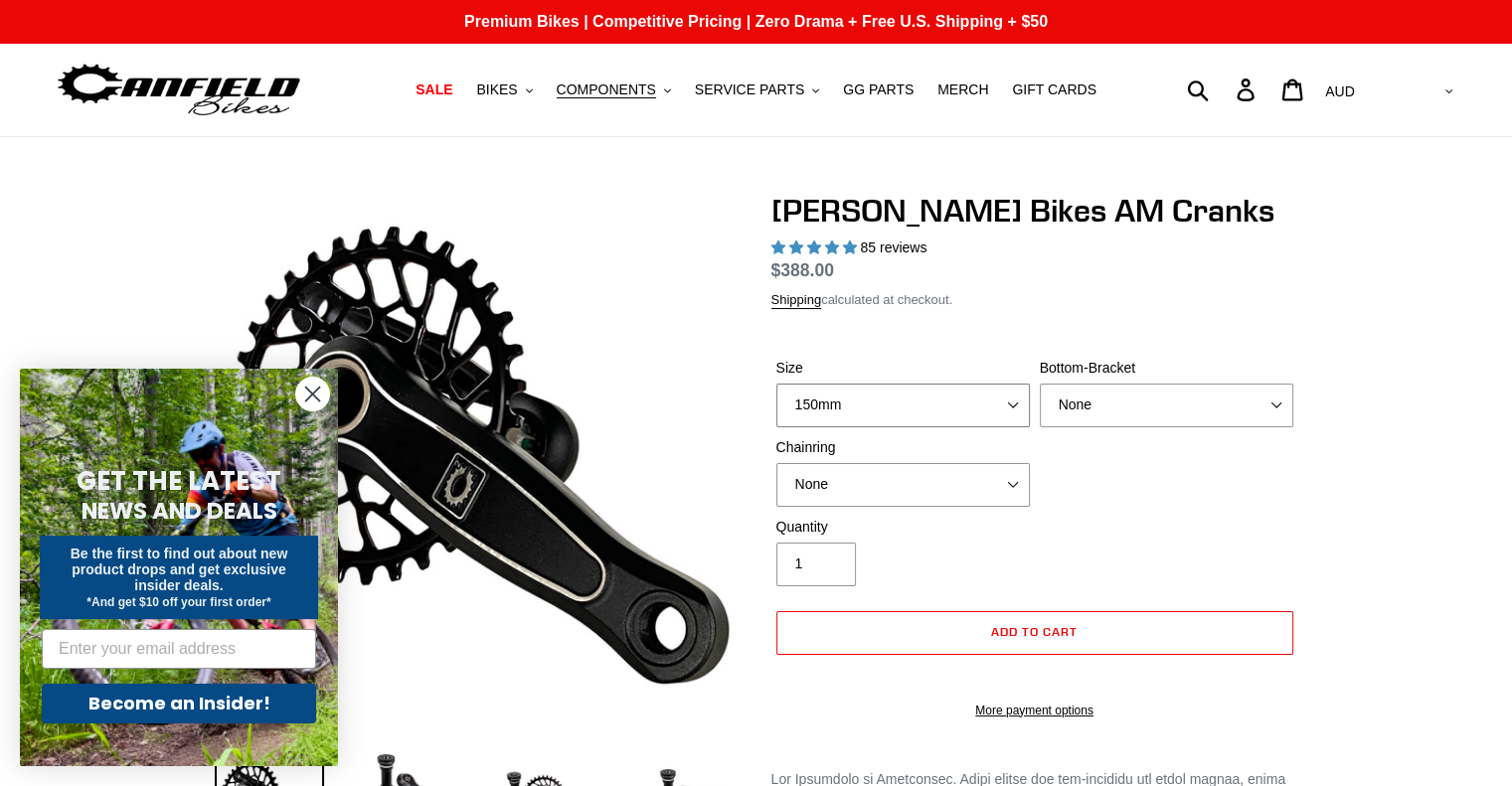 click on "150mm
155mm
160mm - pre-order ETA [DATE]
165mm
170mm" at bounding box center (903, 405) 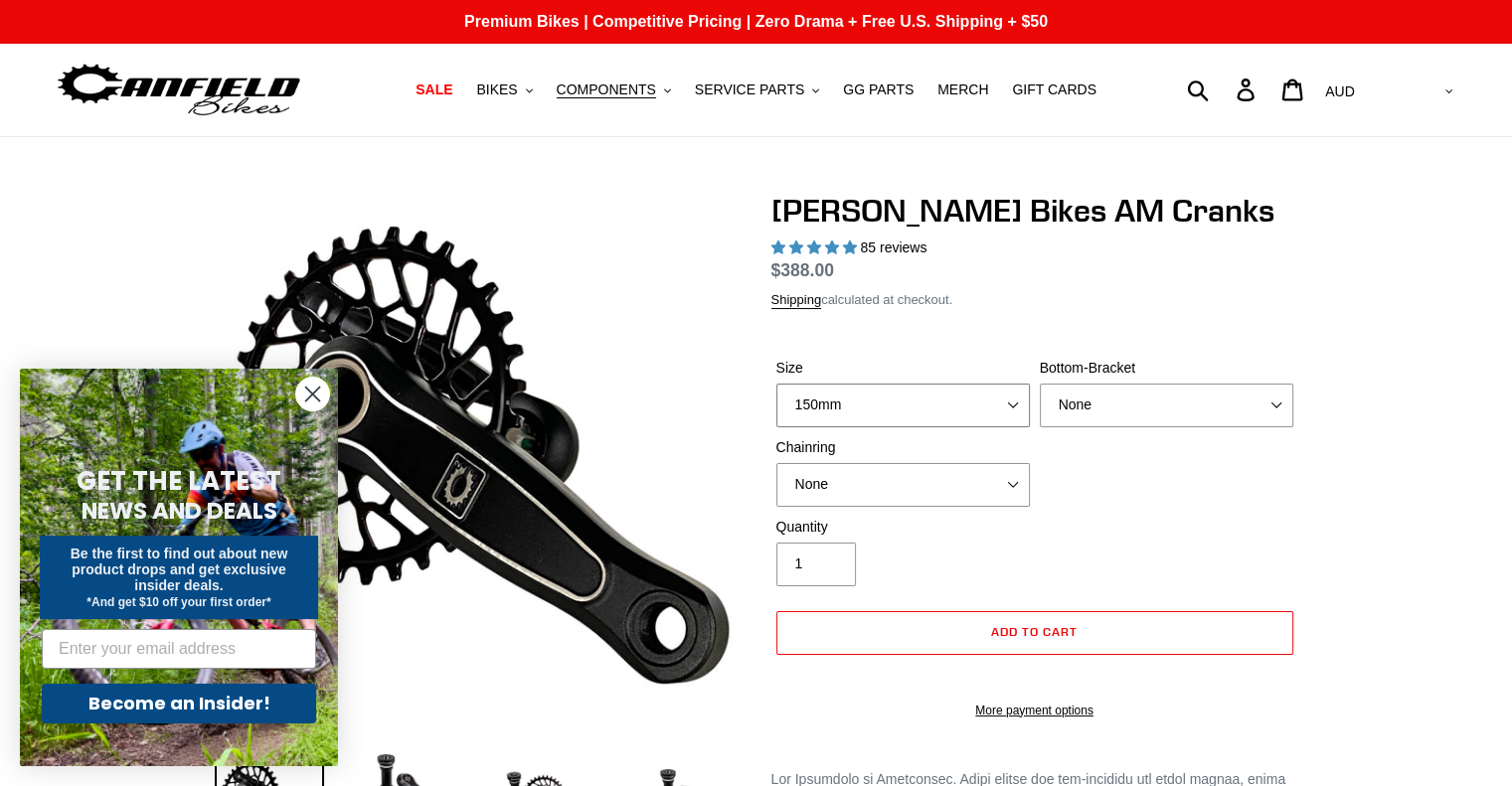 select on "165mm" 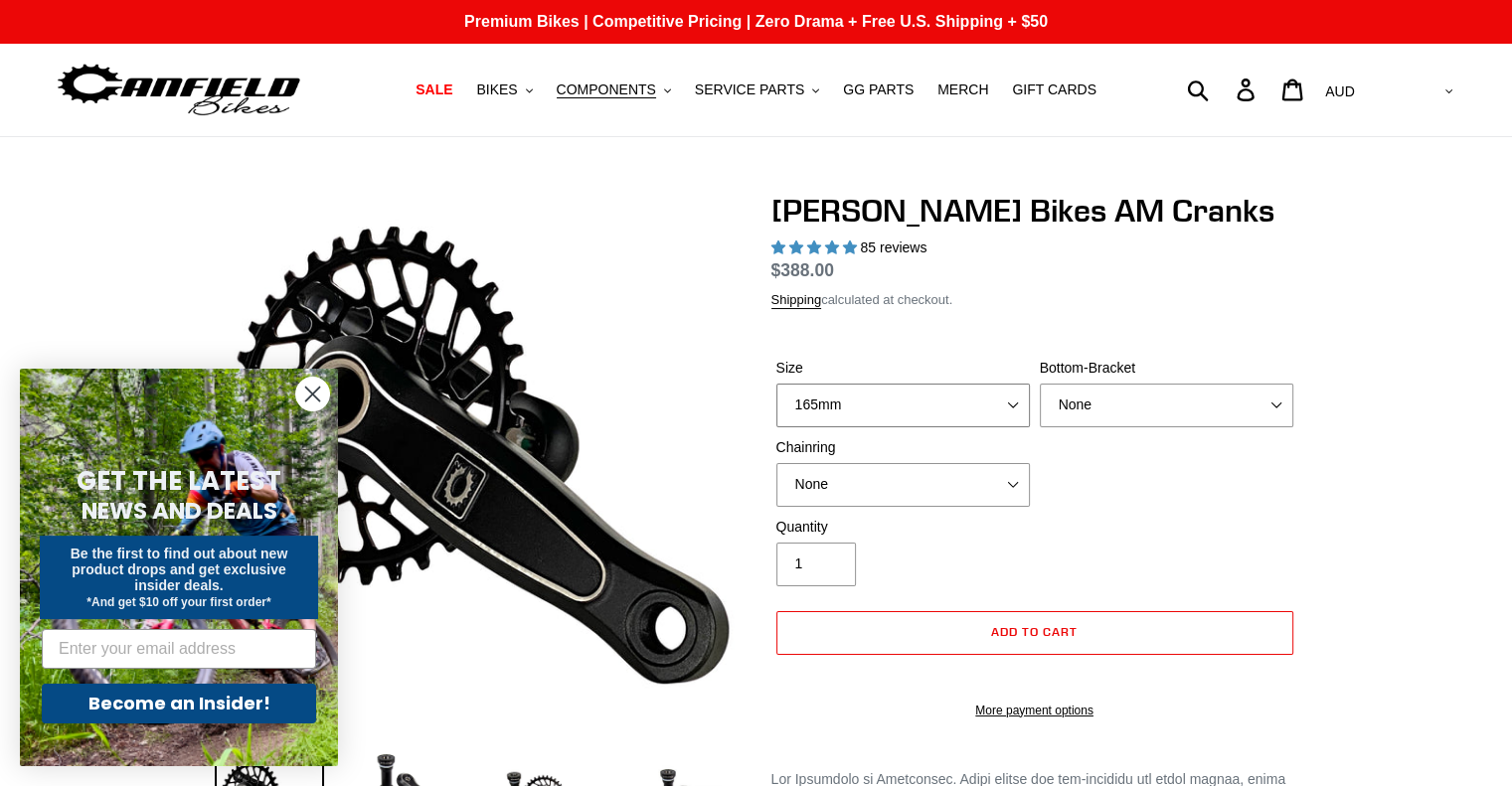 click on "150mm
155mm
160mm - pre-order ETA [DATE]
165mm
170mm" at bounding box center [903, 405] 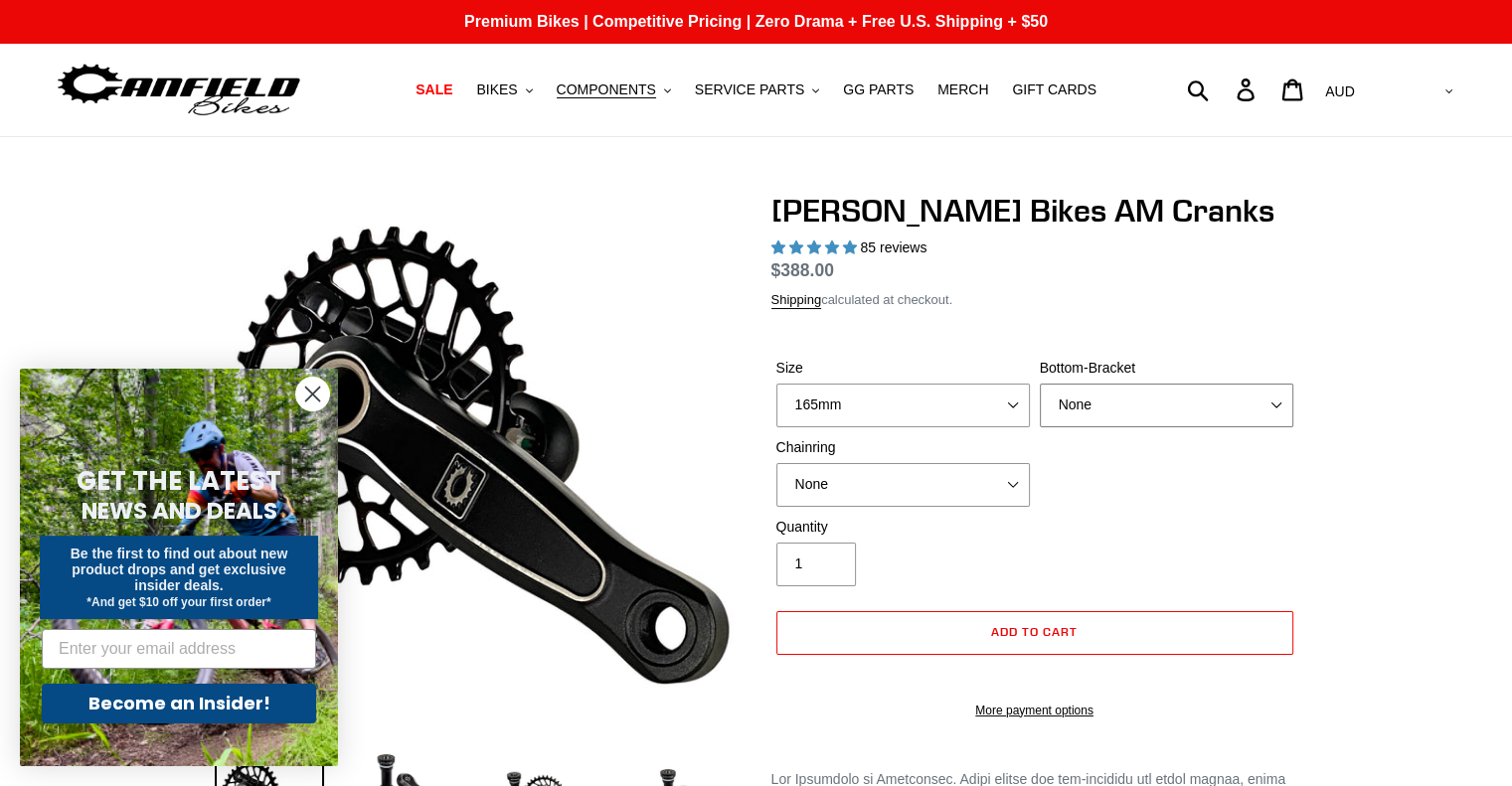click on "None
BSA Threaded 68/73mm
Press Fit PF92" at bounding box center [1166, 405] 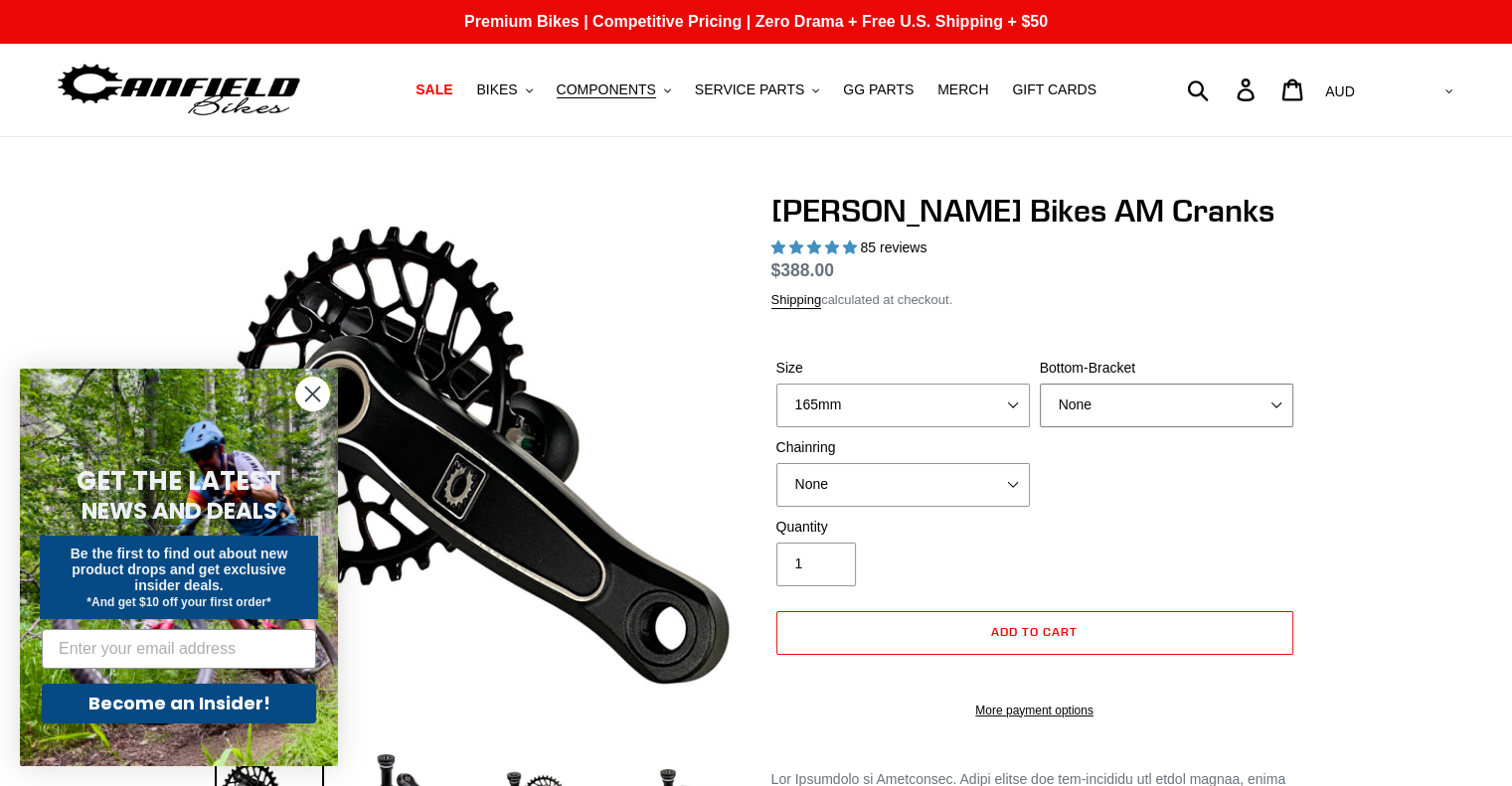 select on "BSA Threaded 68/73mm" 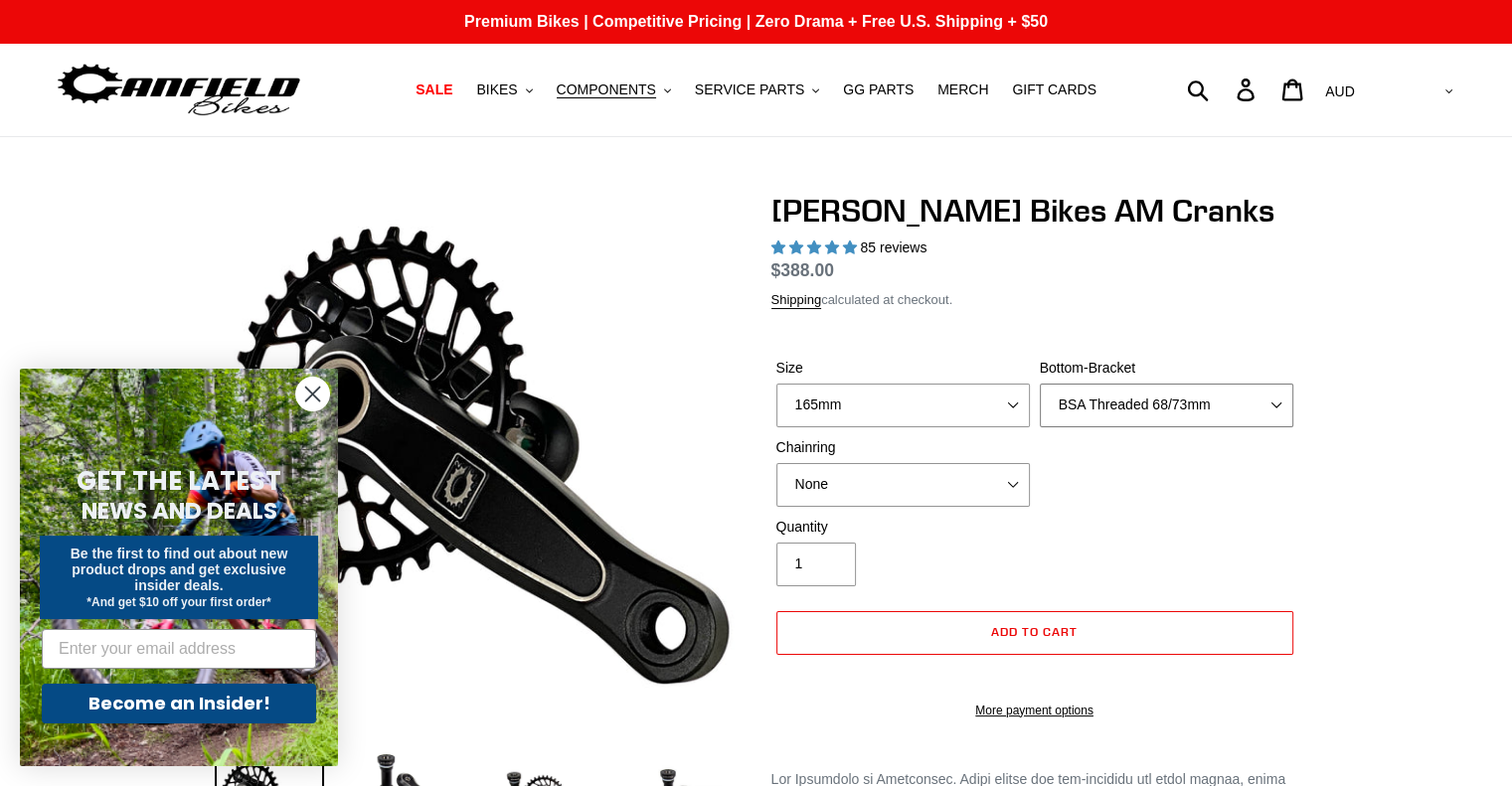 click on "None
BSA Threaded 68/73mm
Press Fit PF92" at bounding box center (1166, 405) 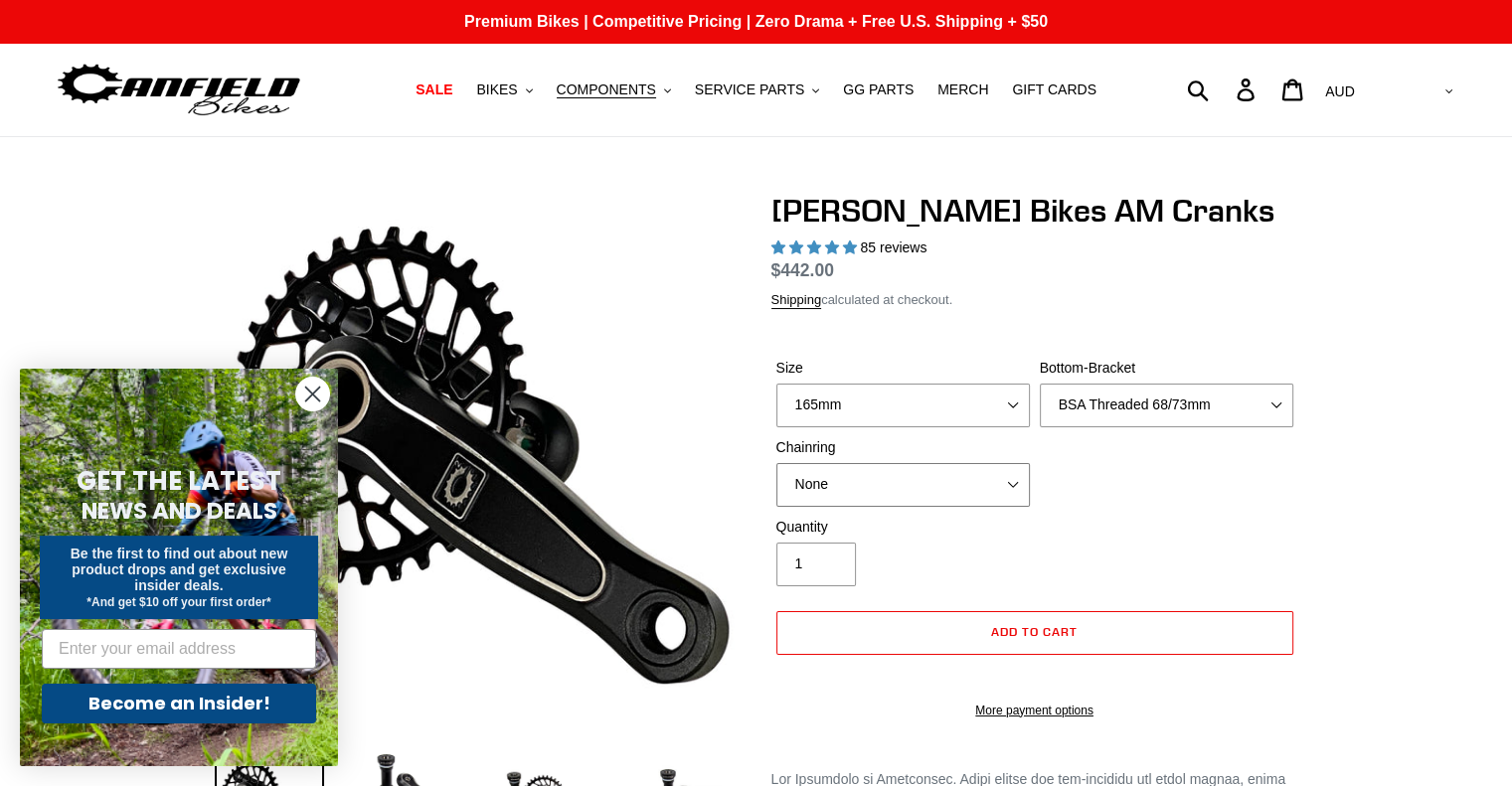 click on "None
30t Round (Boost 148)
30t Oval (Boost 148)
32t Round (Boost 148)
32t Oval (Boost 148)
34t Round (Boost 148)" at bounding box center [903, 485] 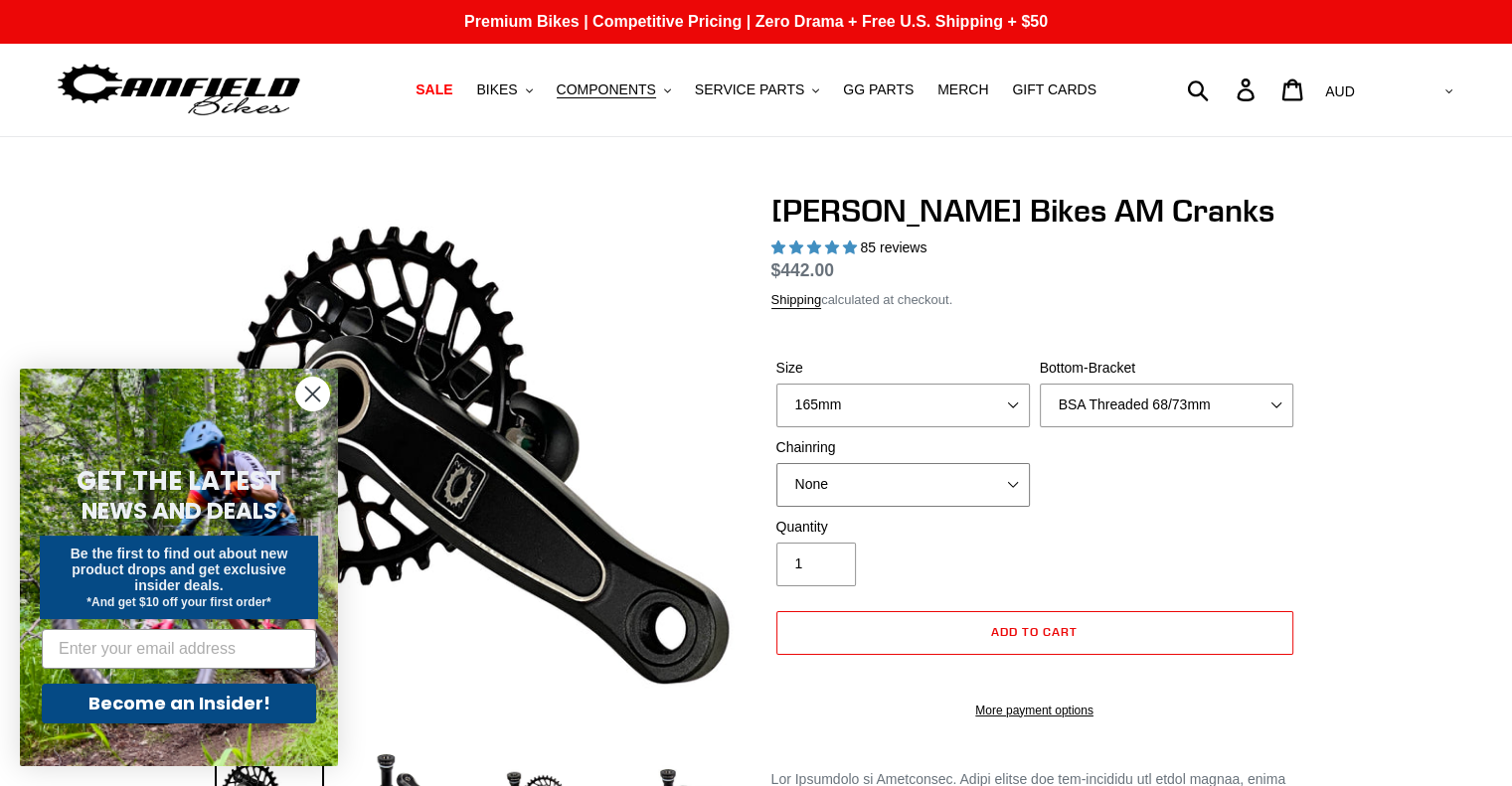 select on "32t Oval (Boost 148)" 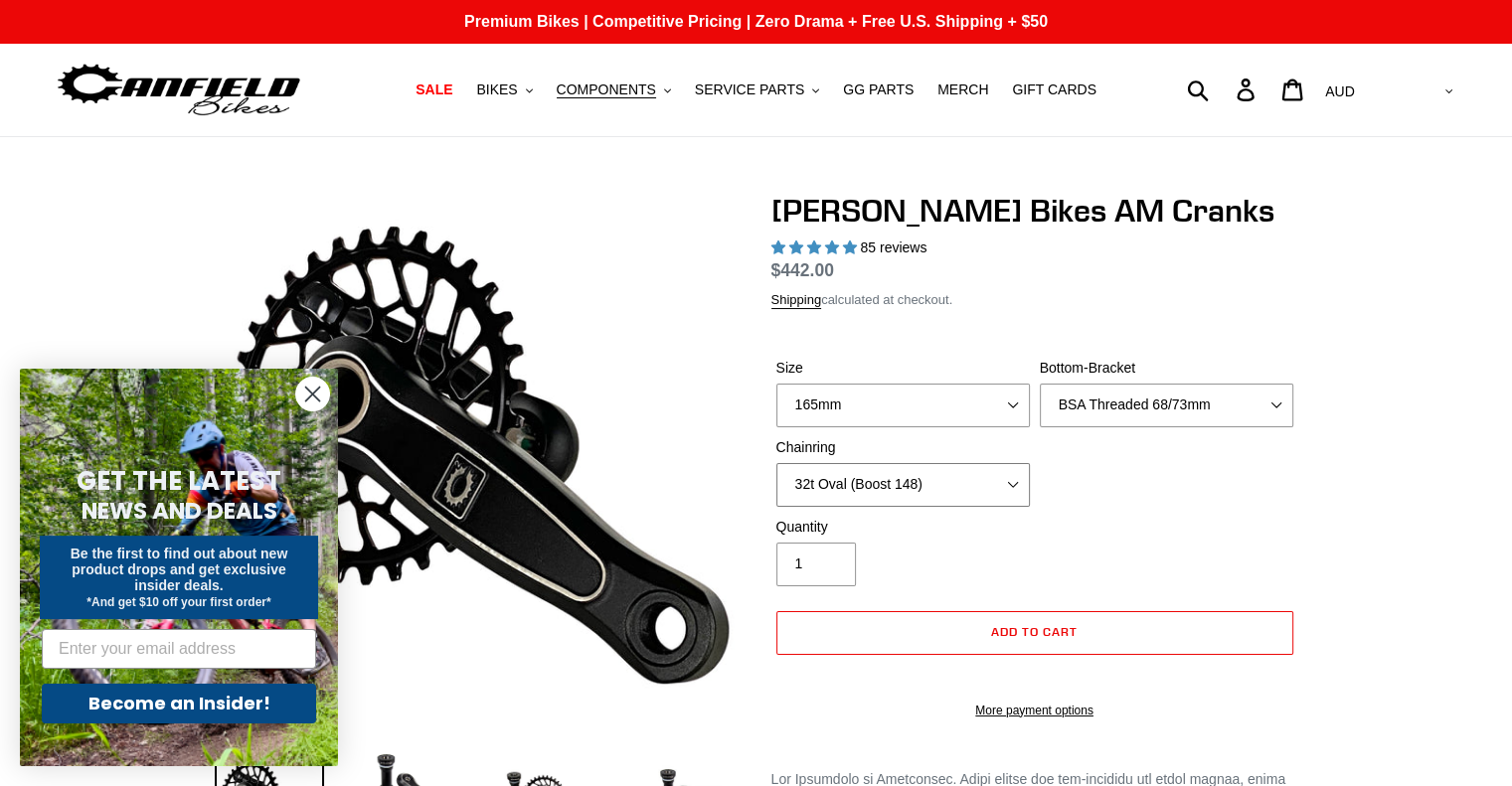 click on "None
30t Round (Boost 148)
30t Oval (Boost 148)
32t Round (Boost 148)
32t Oval (Boost 148)
34t Round (Boost 148)" at bounding box center [903, 485] 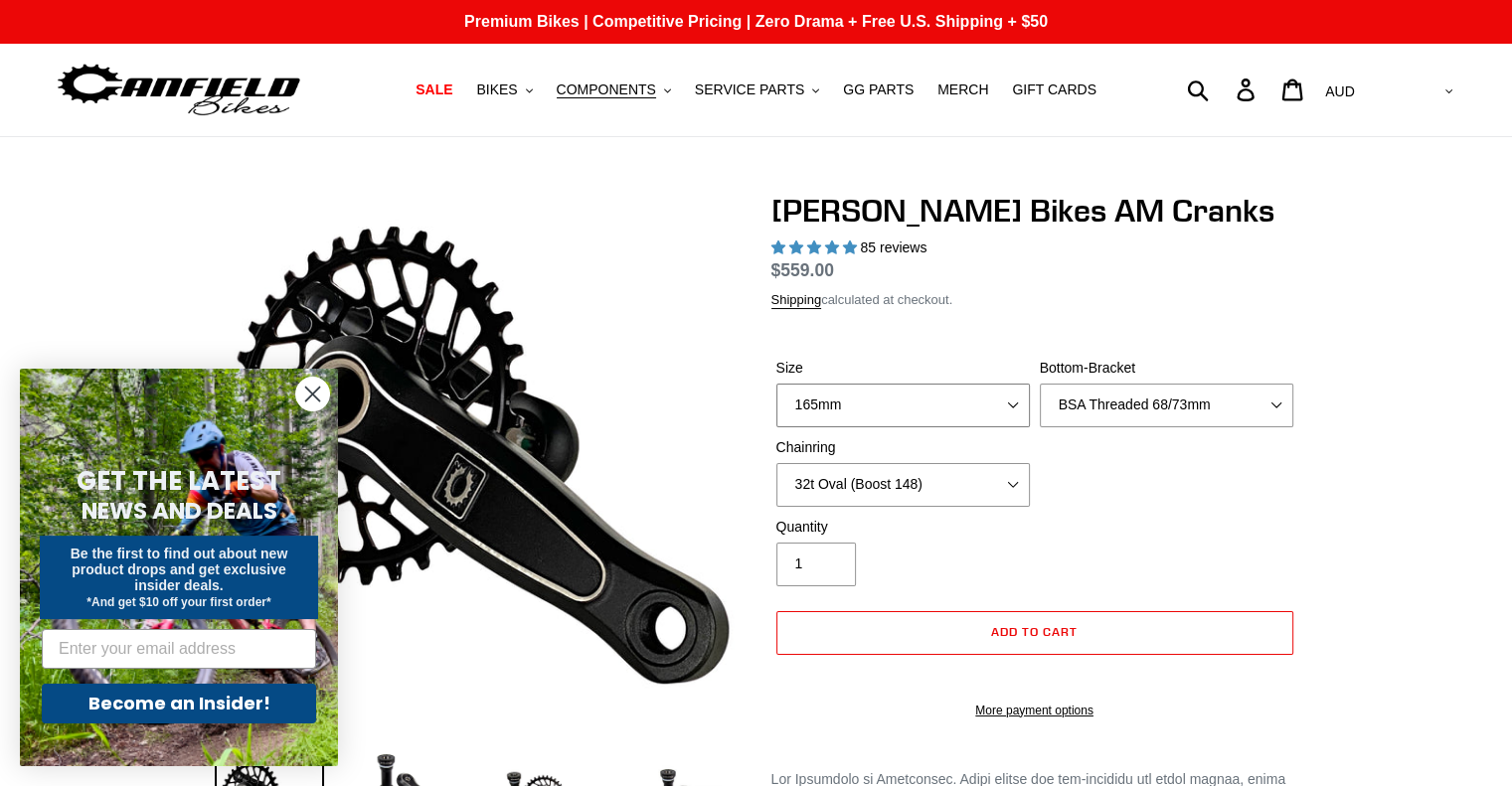 click on "150mm
155mm
160mm - pre-order ETA [DATE]
165mm
170mm" at bounding box center (903, 405) 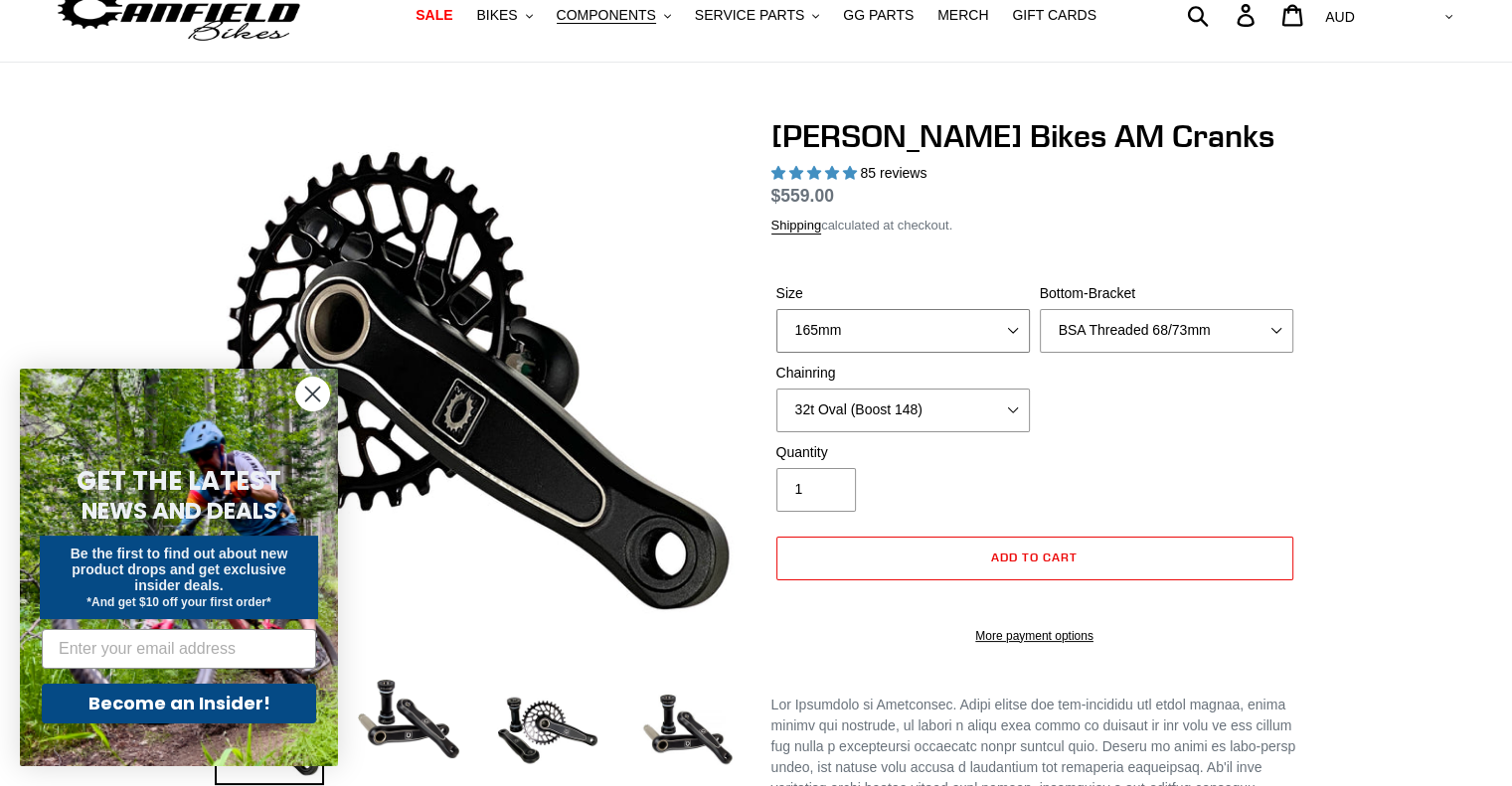 scroll, scrollTop: 79, scrollLeft: 0, axis: vertical 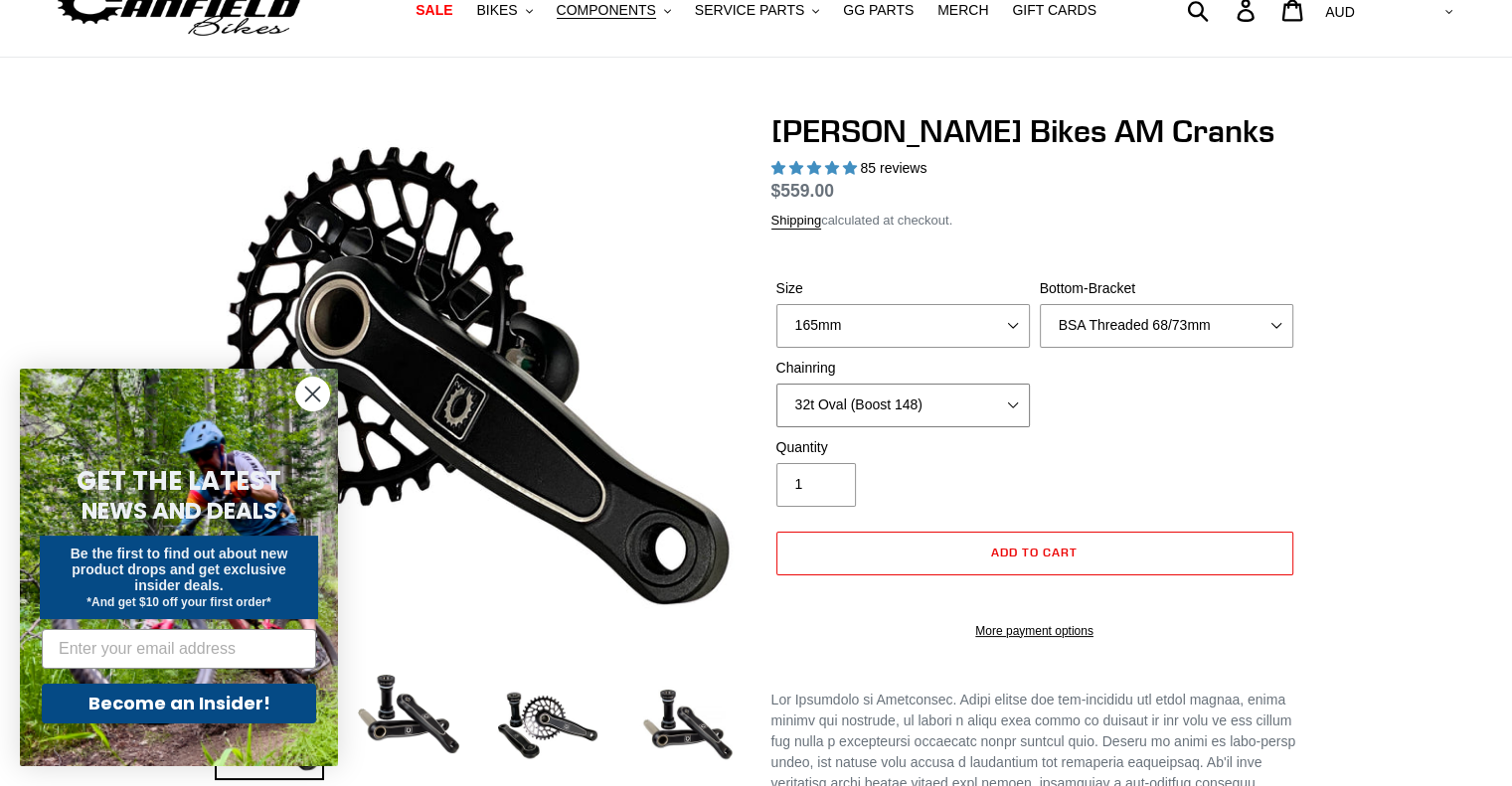 click on "None
30t Round (Boost 148)
30t Oval (Boost 148)
32t Round (Boost 148)
32t Oval (Boost 148)
34t Round (Boost 148)" at bounding box center [903, 405] 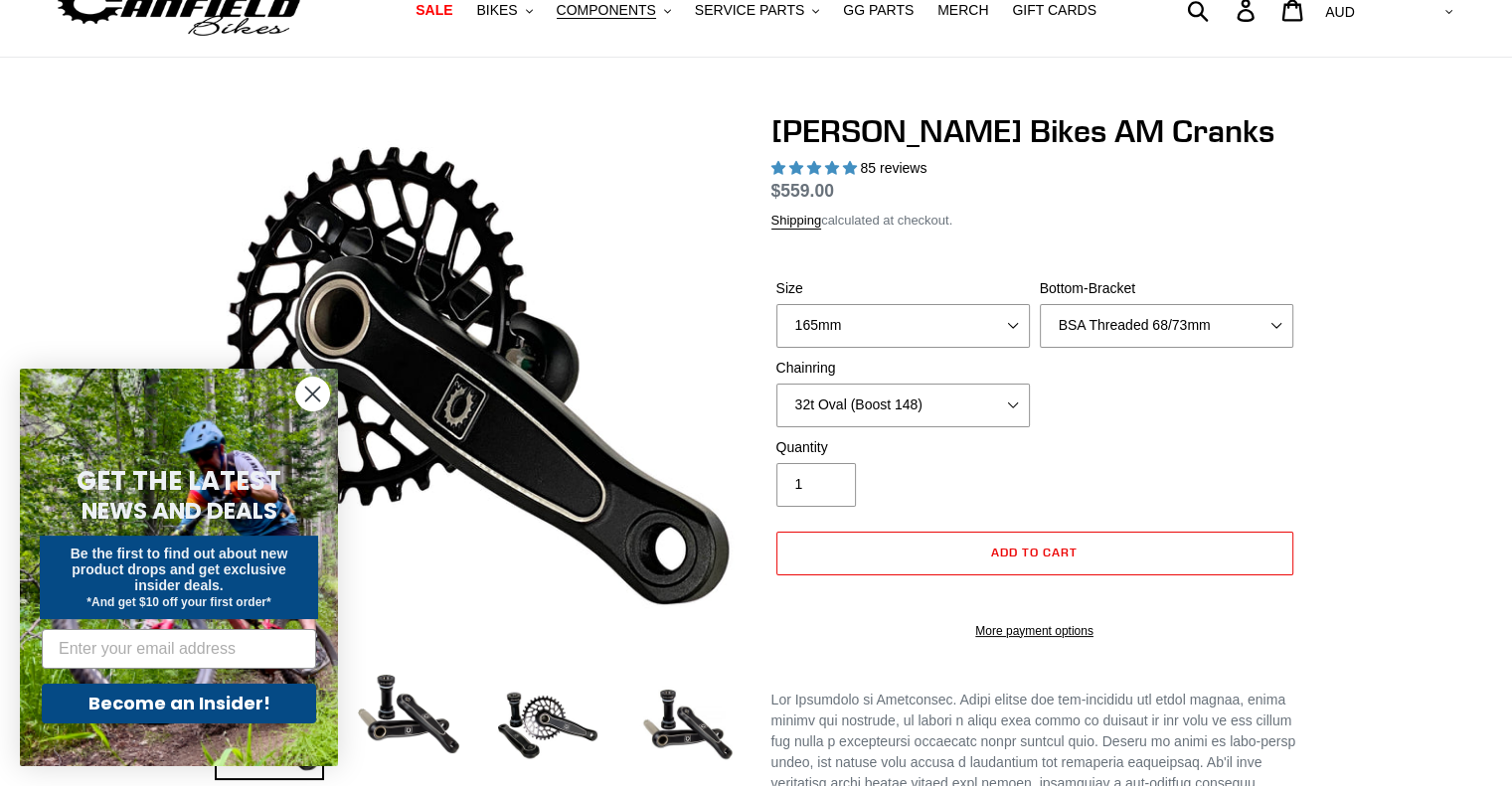 click on "Size
150mm
155mm
160mm - pre-order ETA [DATE]
165mm
170mm
Bottom-Bracket
None
BSA Threaded 68/73mm
Press Fit PF92
Chainring" at bounding box center (1035, 358) 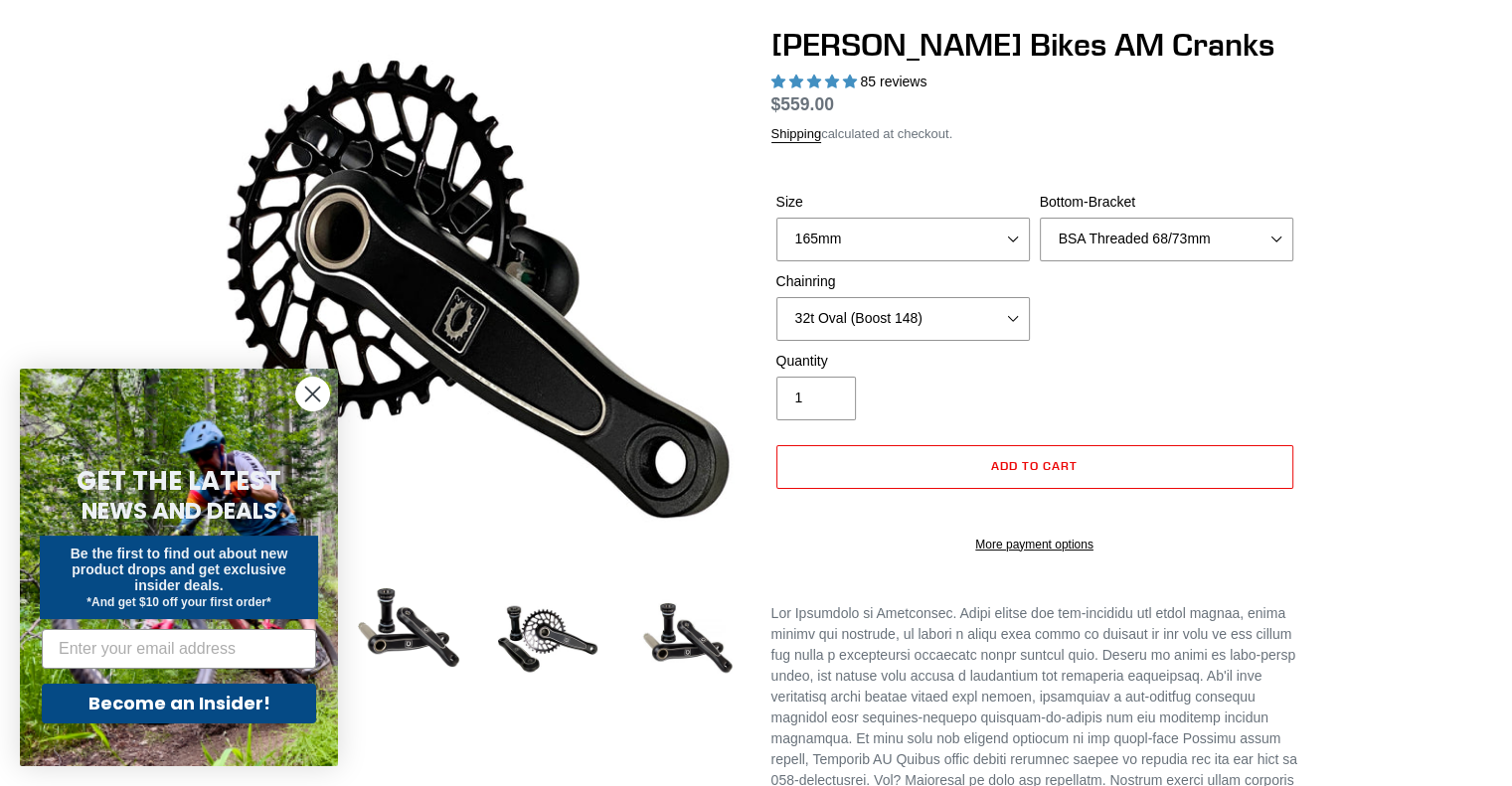 scroll, scrollTop: 167, scrollLeft: 0, axis: vertical 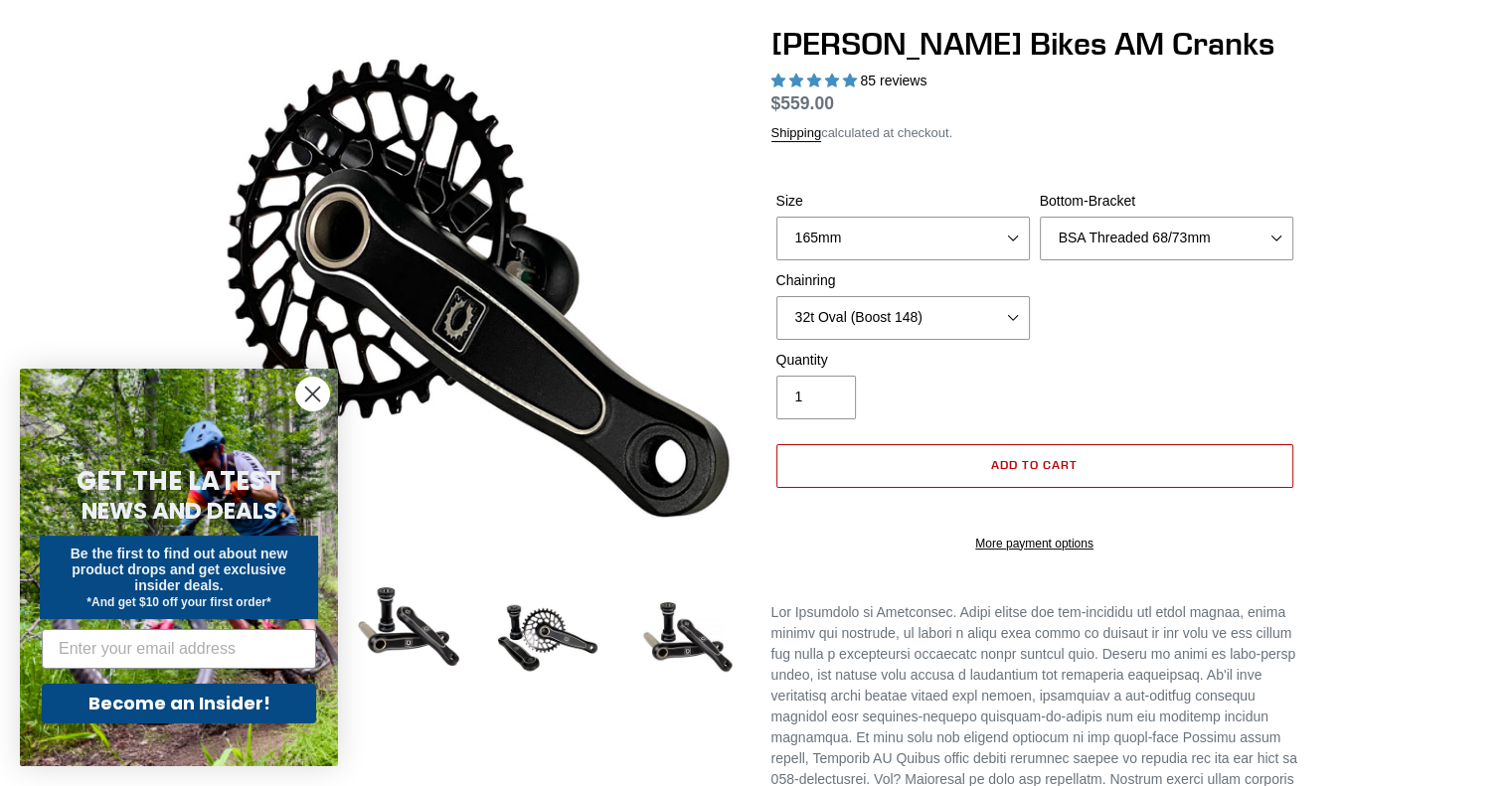 click on "Add to cart" at bounding box center (1034, 464) 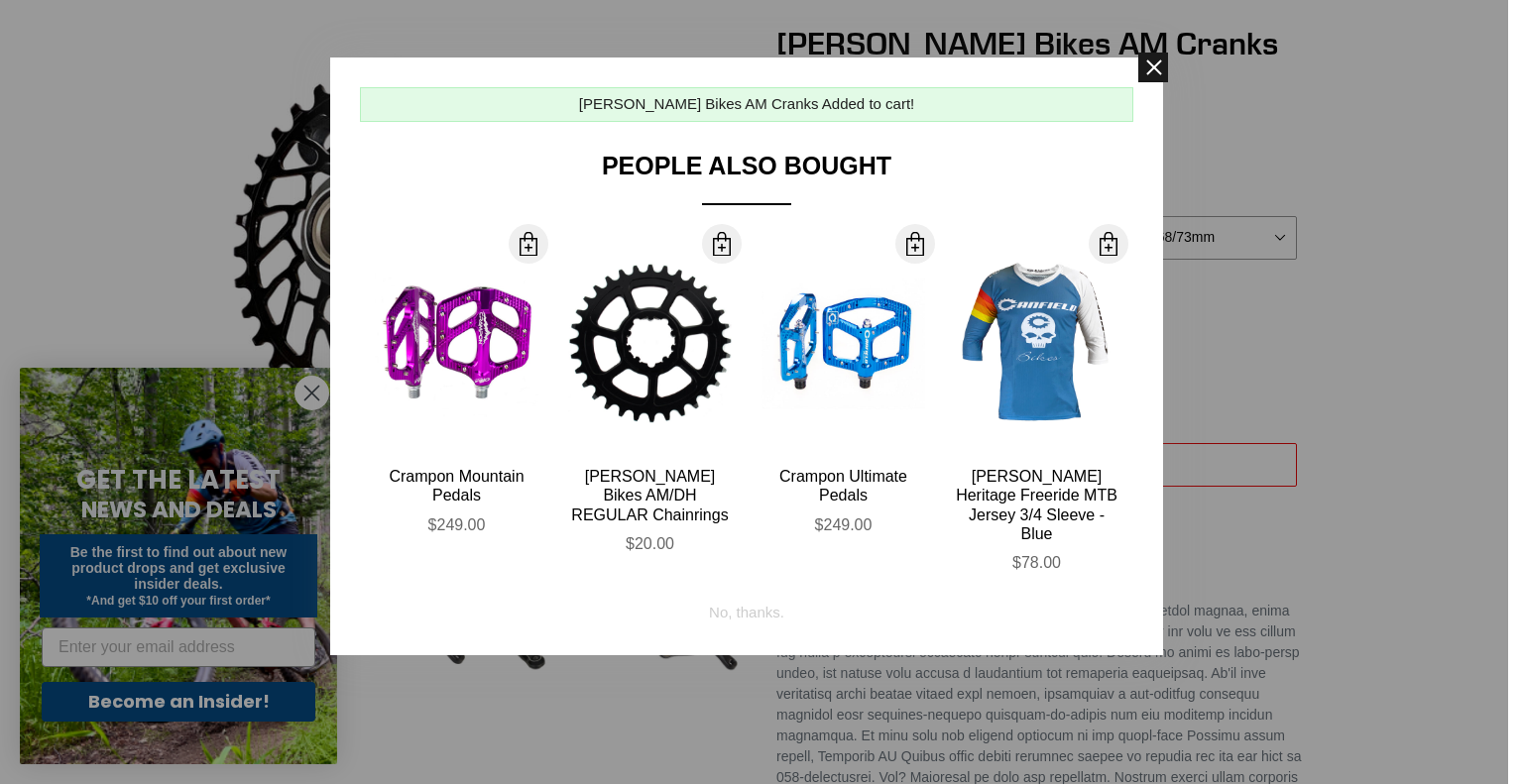 click at bounding box center [1153, 67] 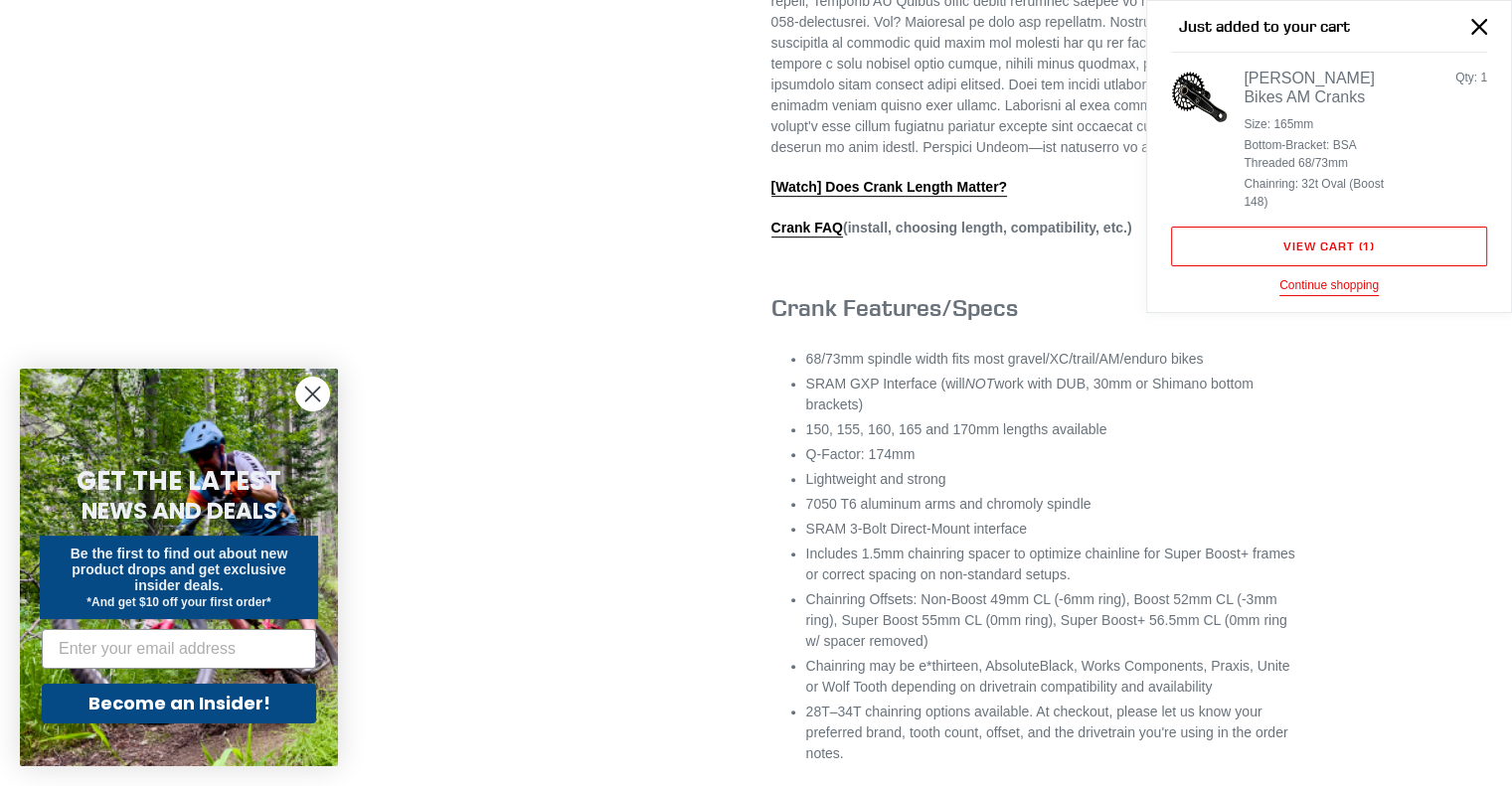 scroll, scrollTop: 926, scrollLeft: 0, axis: vertical 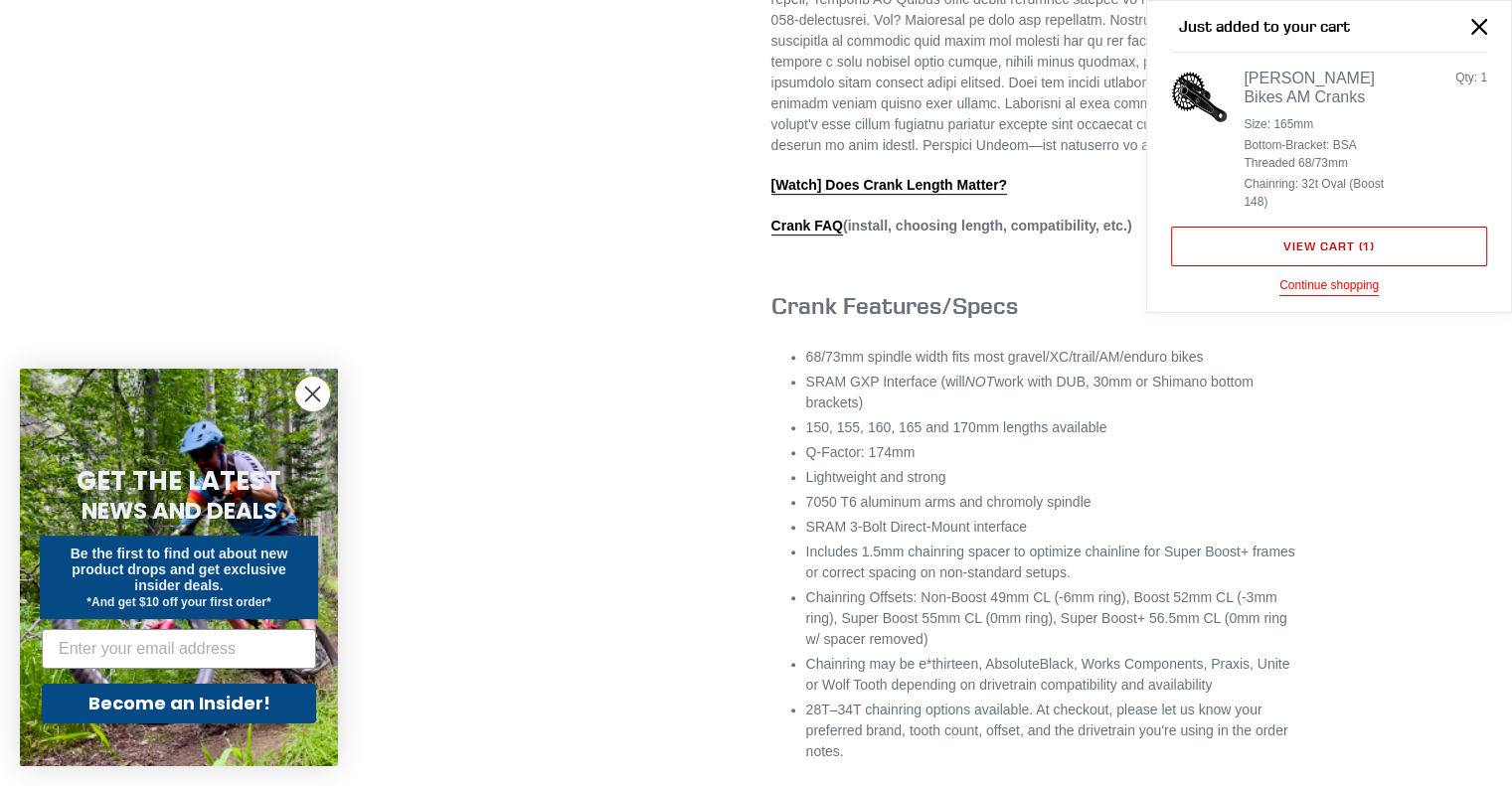click on "View cart ( 1 )" at bounding box center [1329, 246] 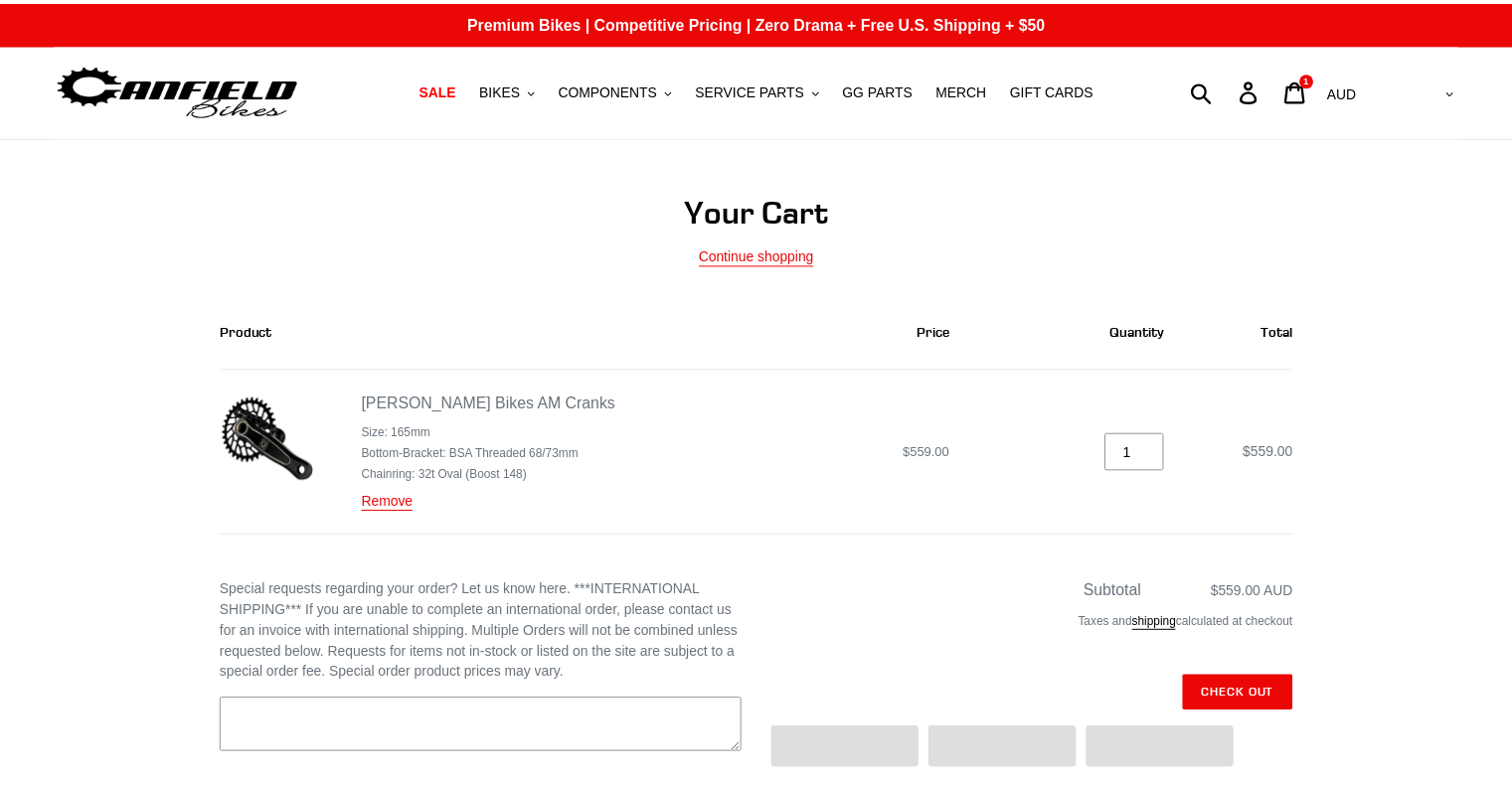 scroll, scrollTop: 0, scrollLeft: 0, axis: both 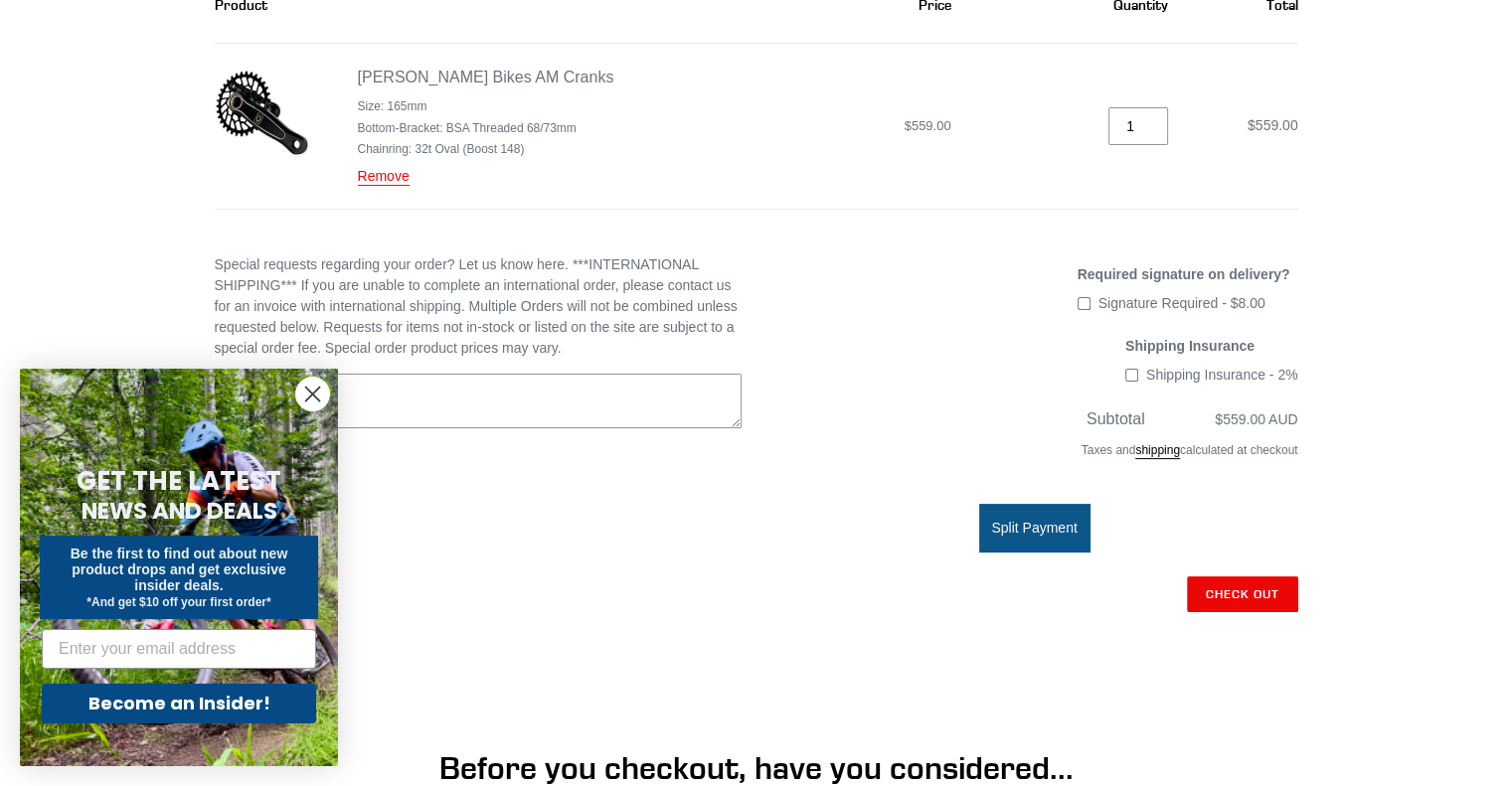 click on "Signature Required - $8.00" at bounding box center (1084, 303) 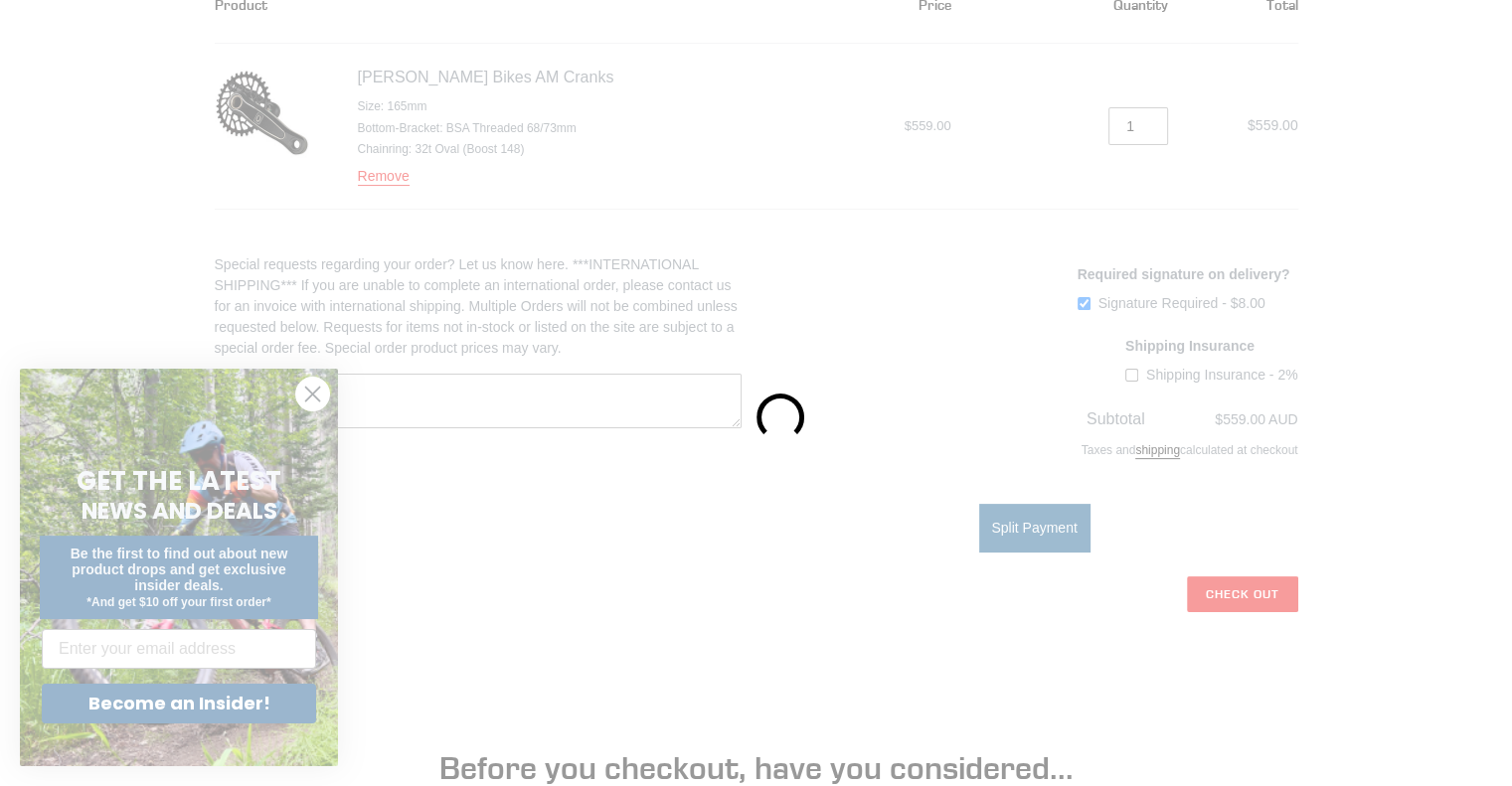 click at bounding box center [756, 393] 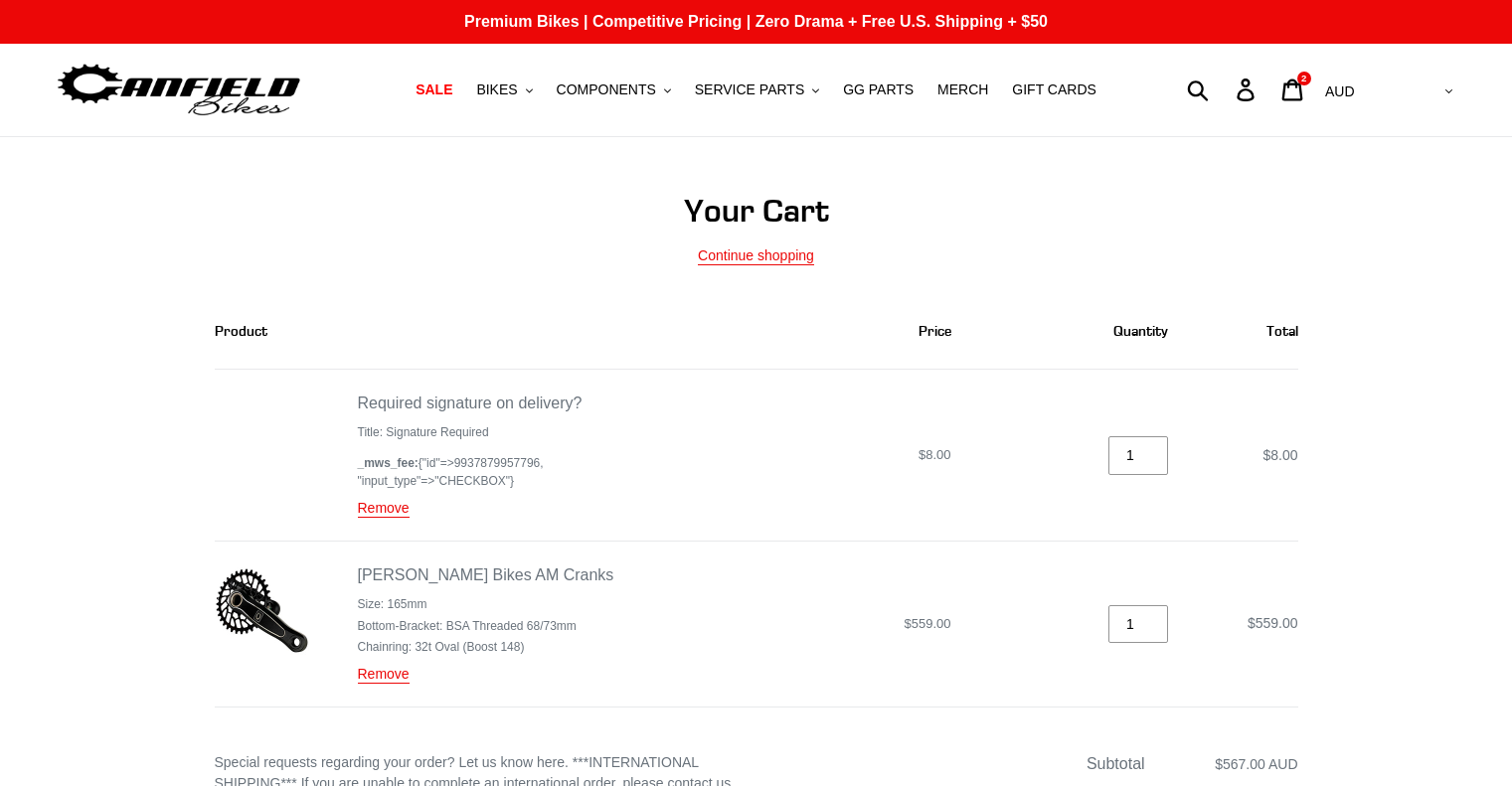 scroll, scrollTop: 298, scrollLeft: 0, axis: vertical 